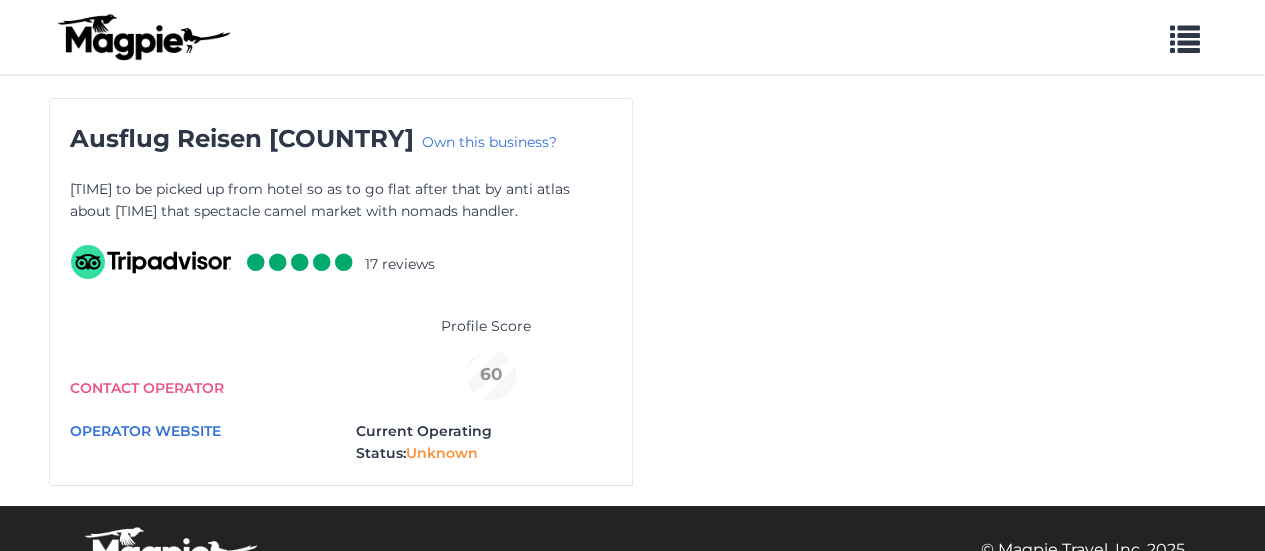 scroll, scrollTop: 37, scrollLeft: 0, axis: vertical 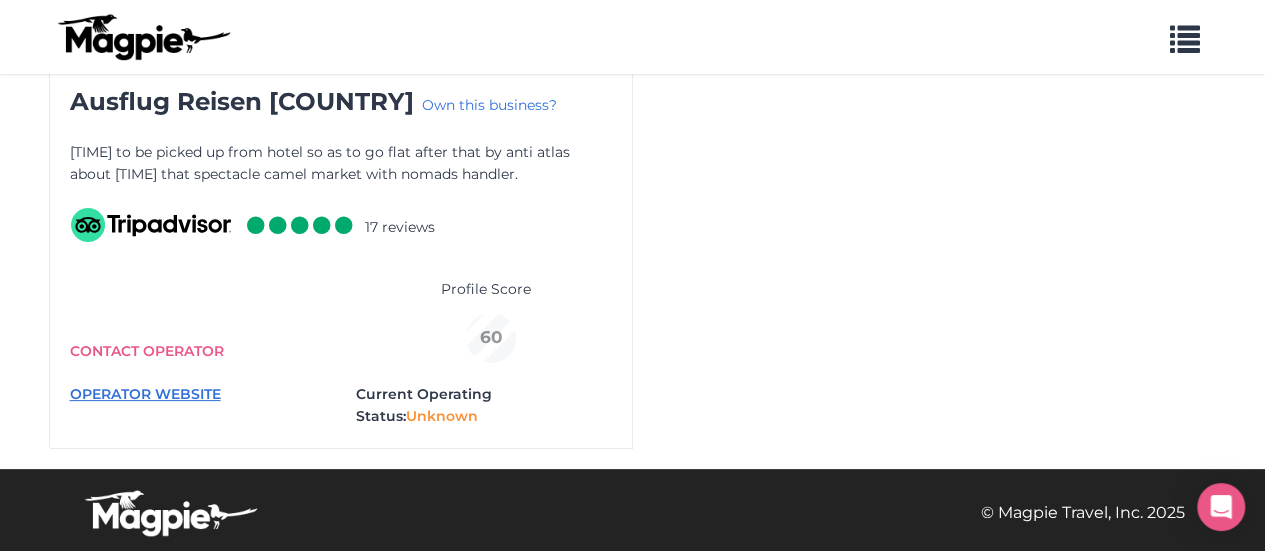 click on "OPERATOR WEBSITE" at bounding box center (145, 394) 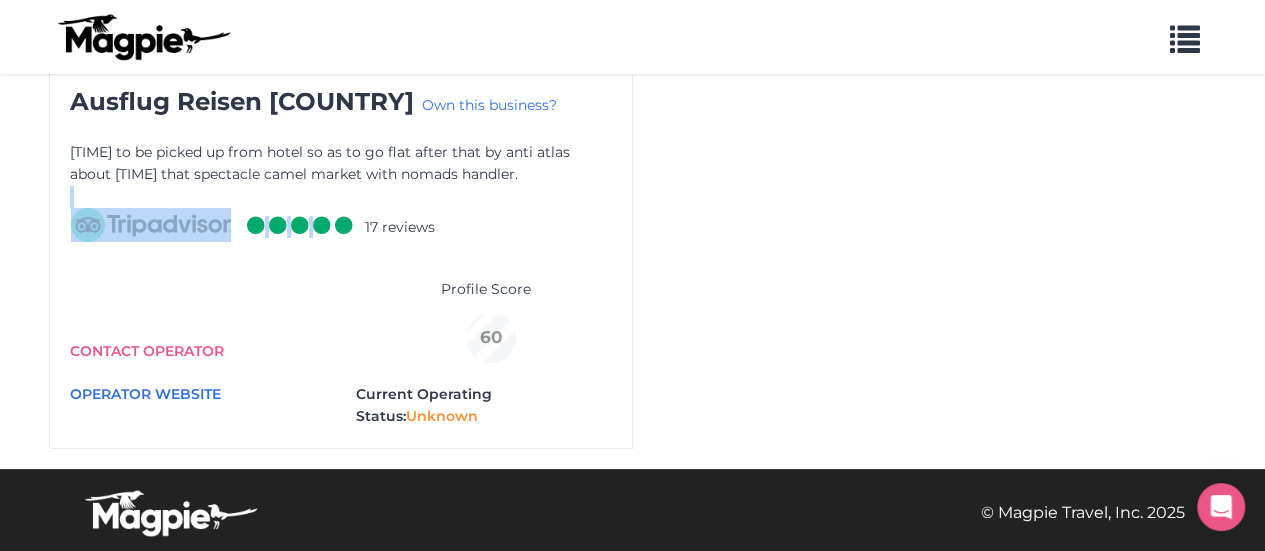 drag, startPoint x: 317, startPoint y: 221, endPoint x: 132, endPoint y: 186, distance: 188.28171 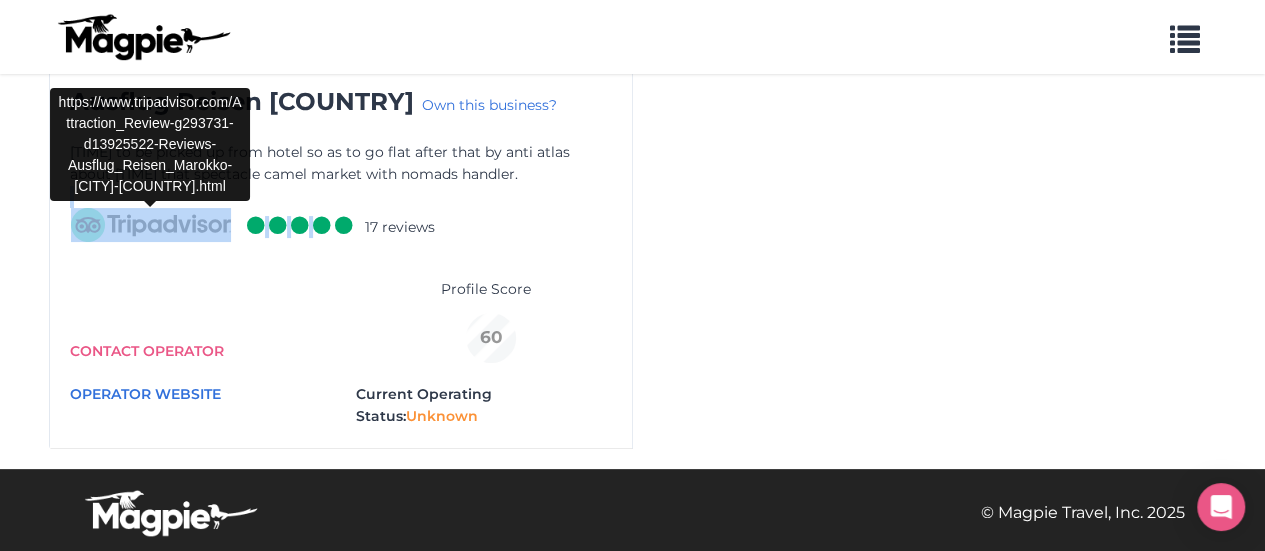 click at bounding box center (151, 225) 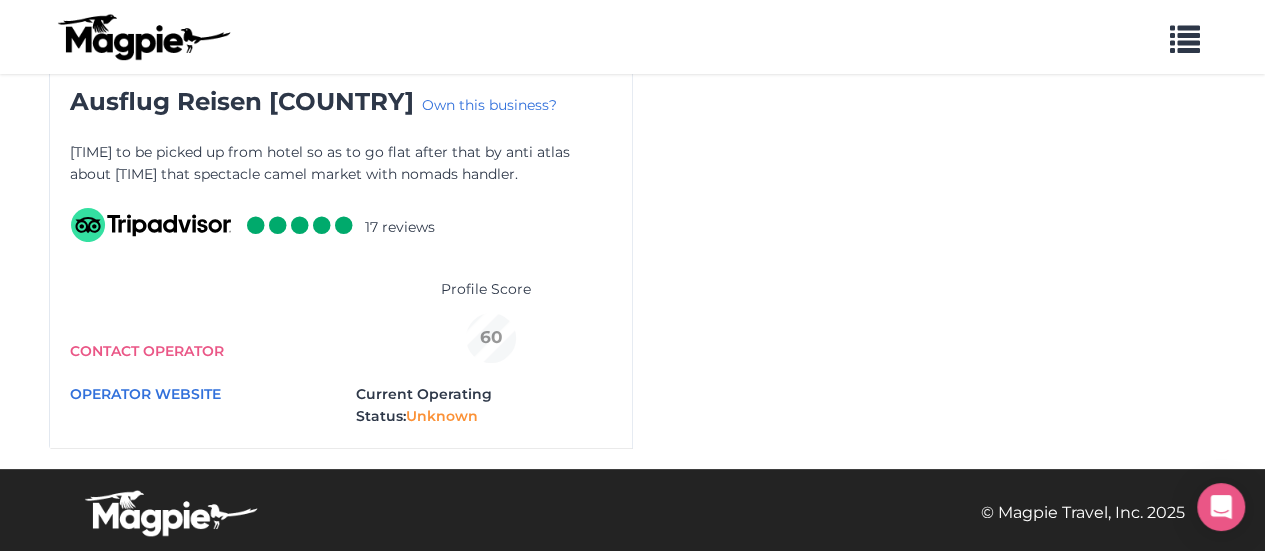 click on "Profile Score
60" at bounding box center (484, 312) 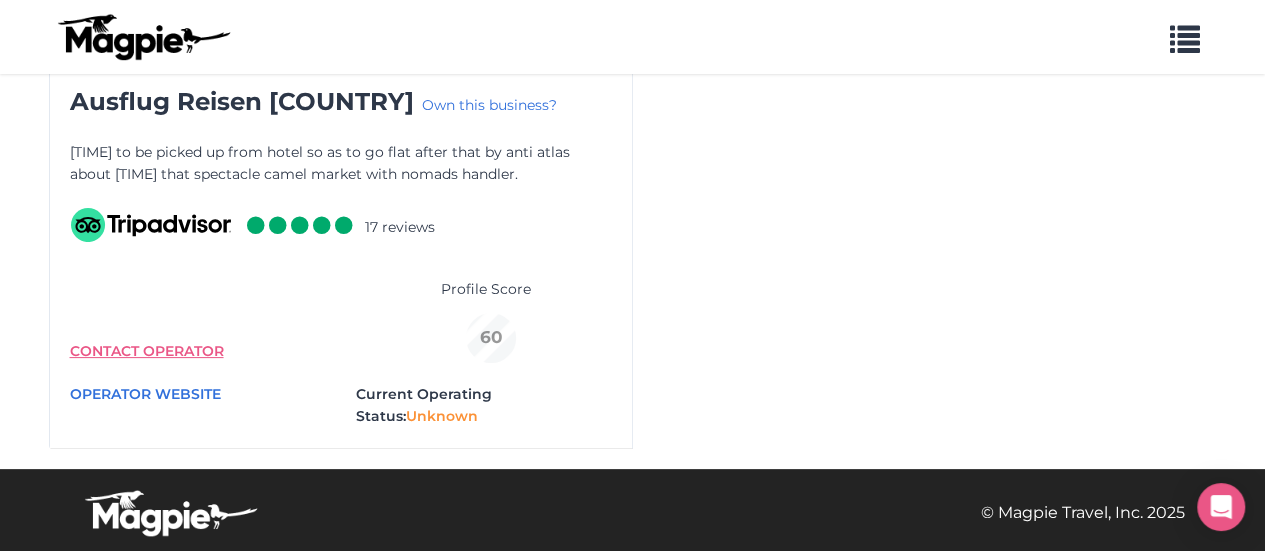 click on "CONTACT OPERATOR" at bounding box center [147, 351] 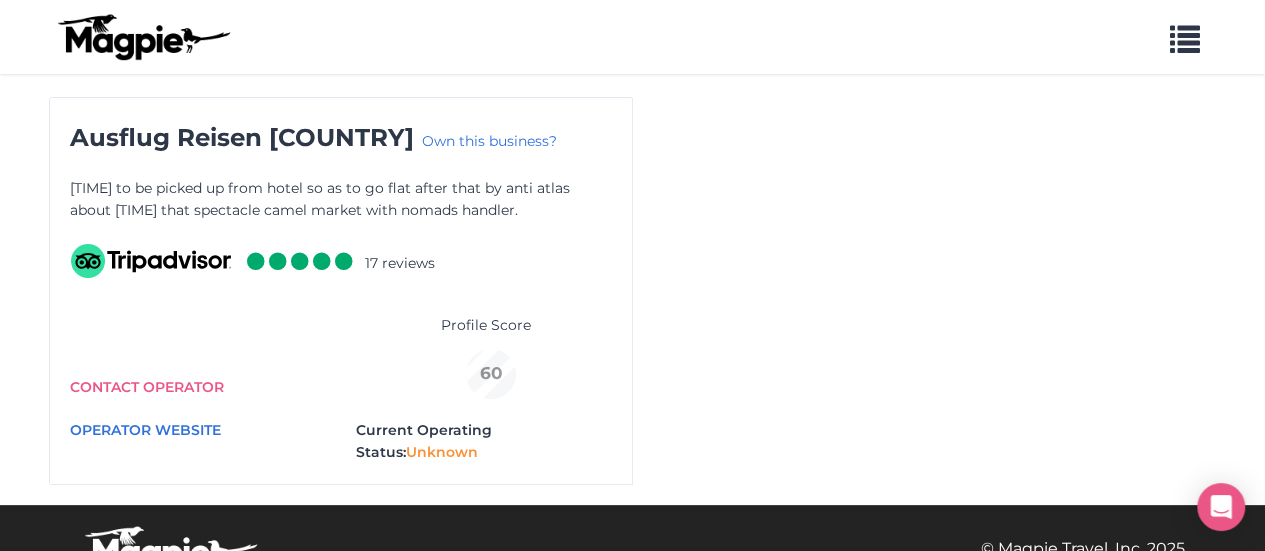 scroll, scrollTop: 0, scrollLeft: 0, axis: both 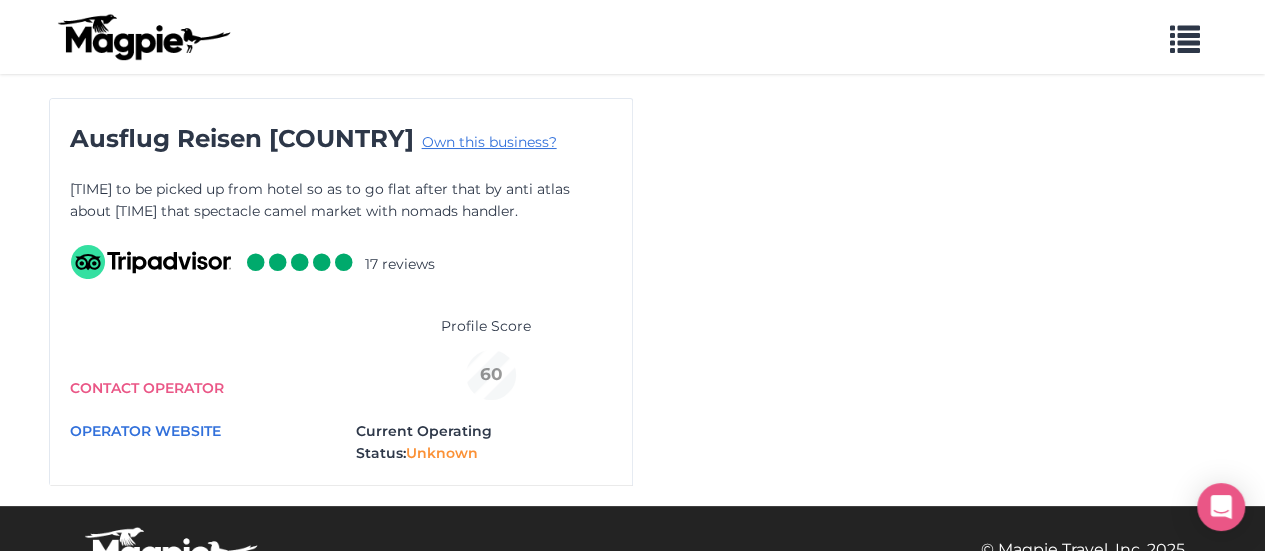click on "Own this business?" at bounding box center [489, 142] 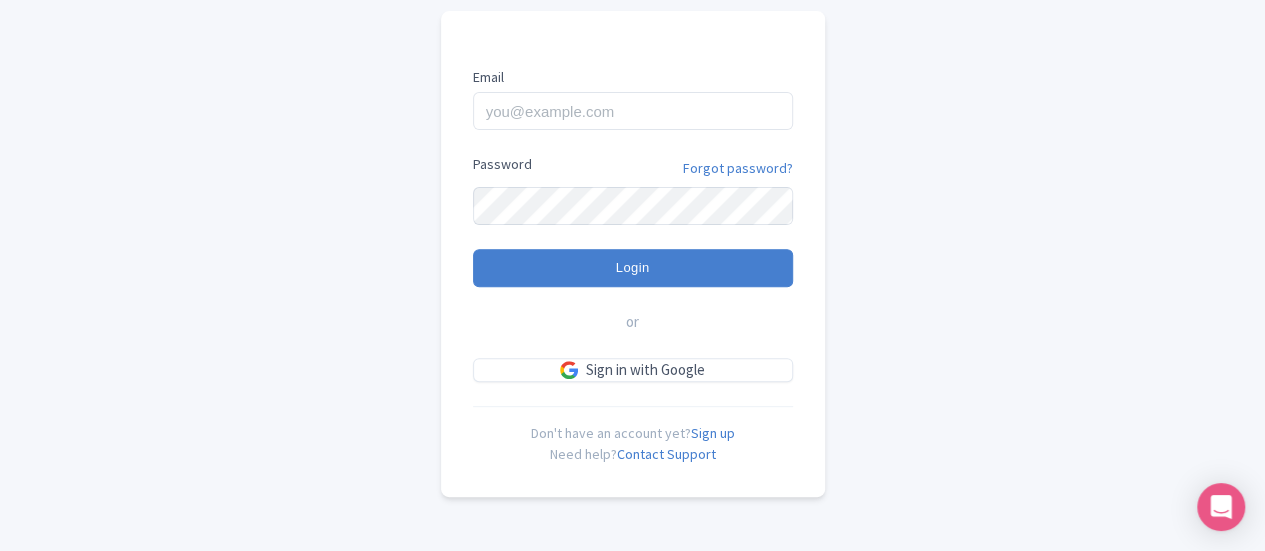 scroll, scrollTop: 227, scrollLeft: 0, axis: vertical 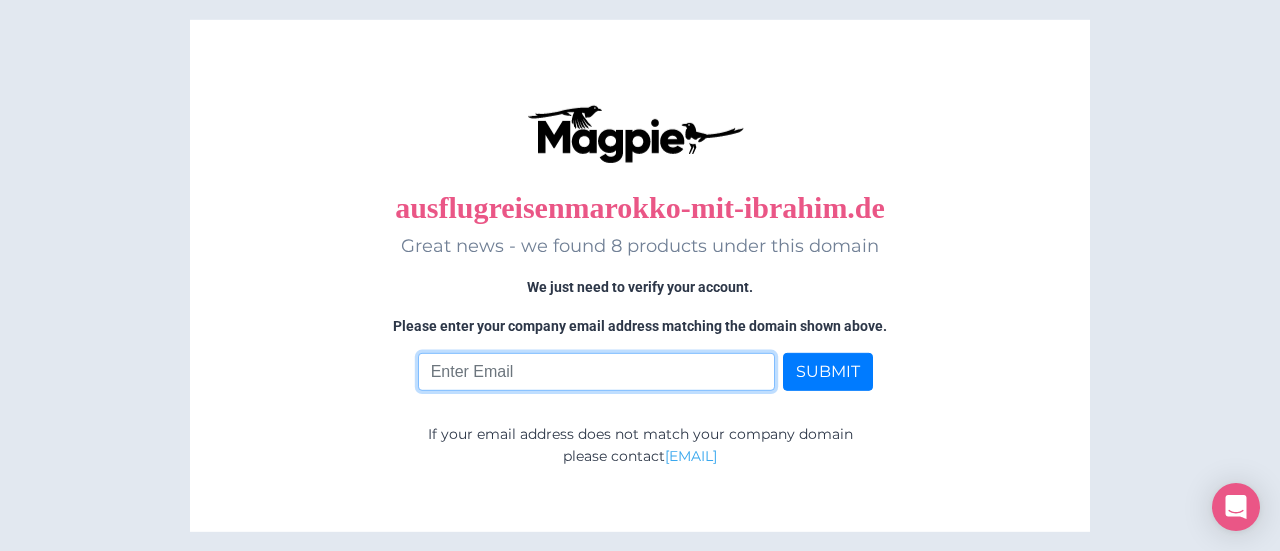 click at bounding box center [597, 372] 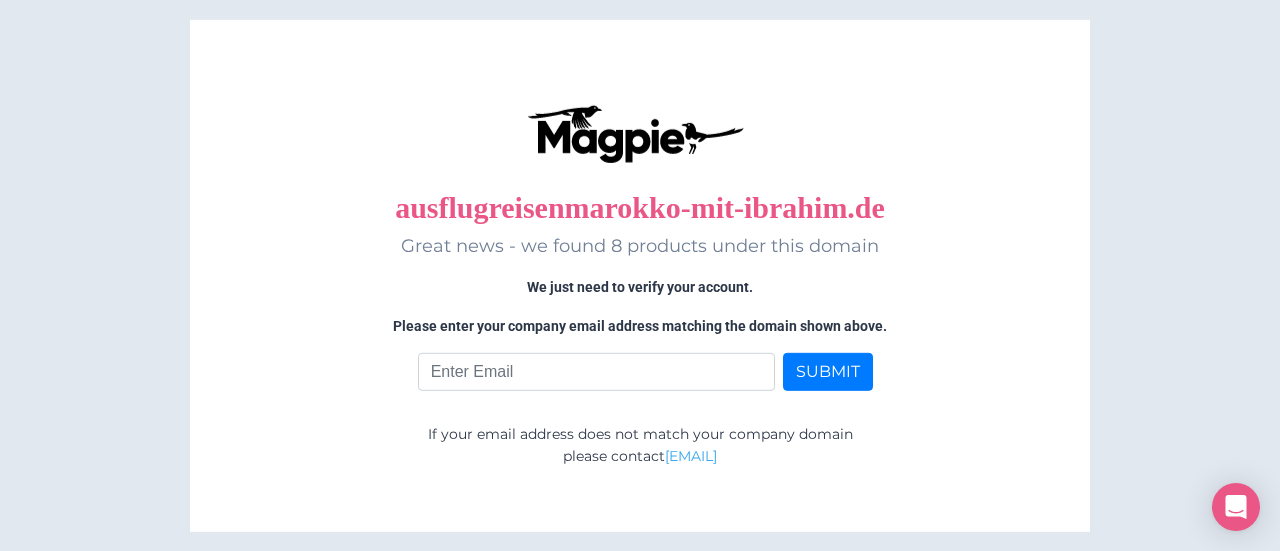 click on "ausflugreisenmarokko-mit-ibrahim.de
Great news - we found 8 products under this domain
We just need to verify your account.
Please enter your company email address matching the domain shown above.
SUBMIT
If your email address does not match your company domain
please contact
support@magpie.travel" at bounding box center (640, 0) 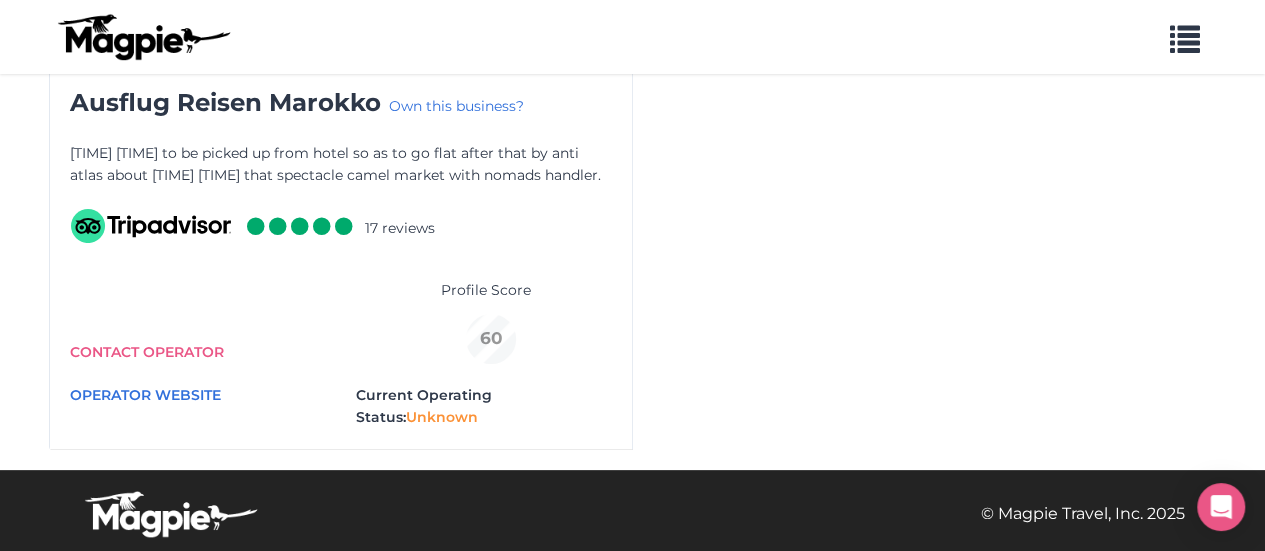 scroll, scrollTop: 0, scrollLeft: 0, axis: both 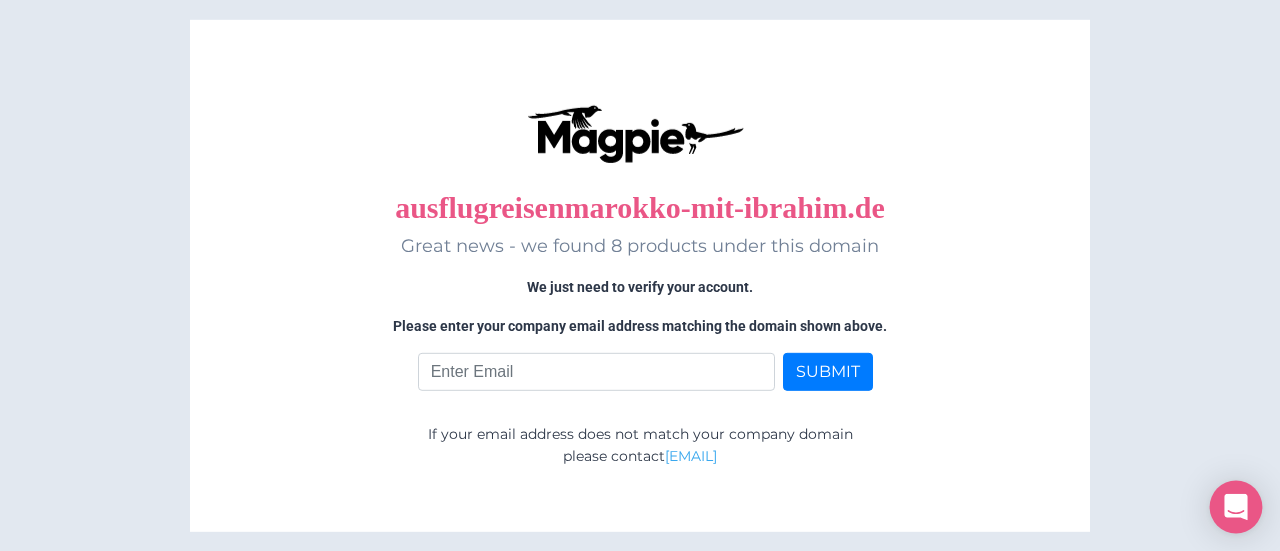 click at bounding box center (1236, 507) 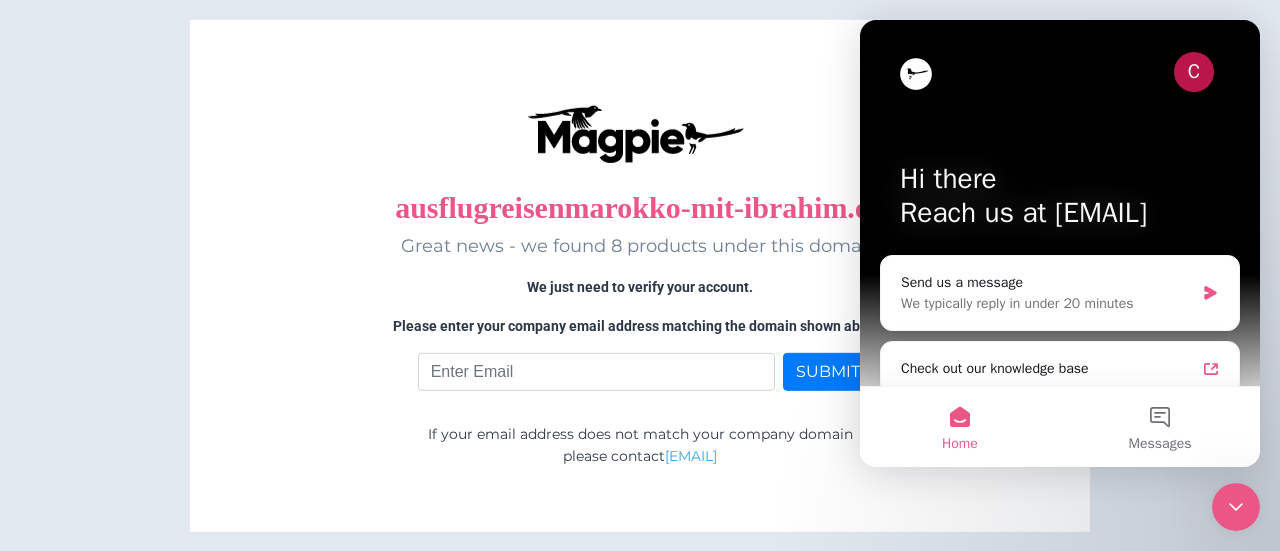scroll, scrollTop: 0, scrollLeft: 0, axis: both 